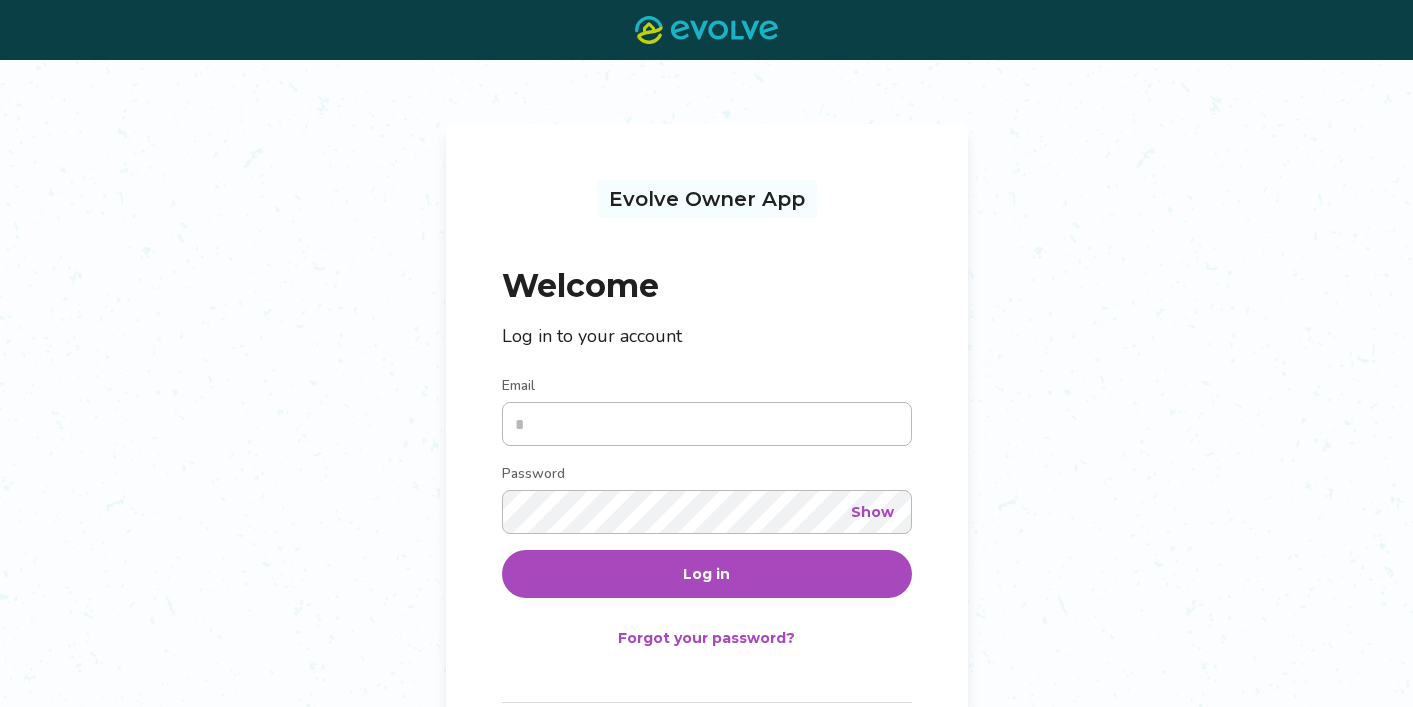 scroll, scrollTop: 0, scrollLeft: 0, axis: both 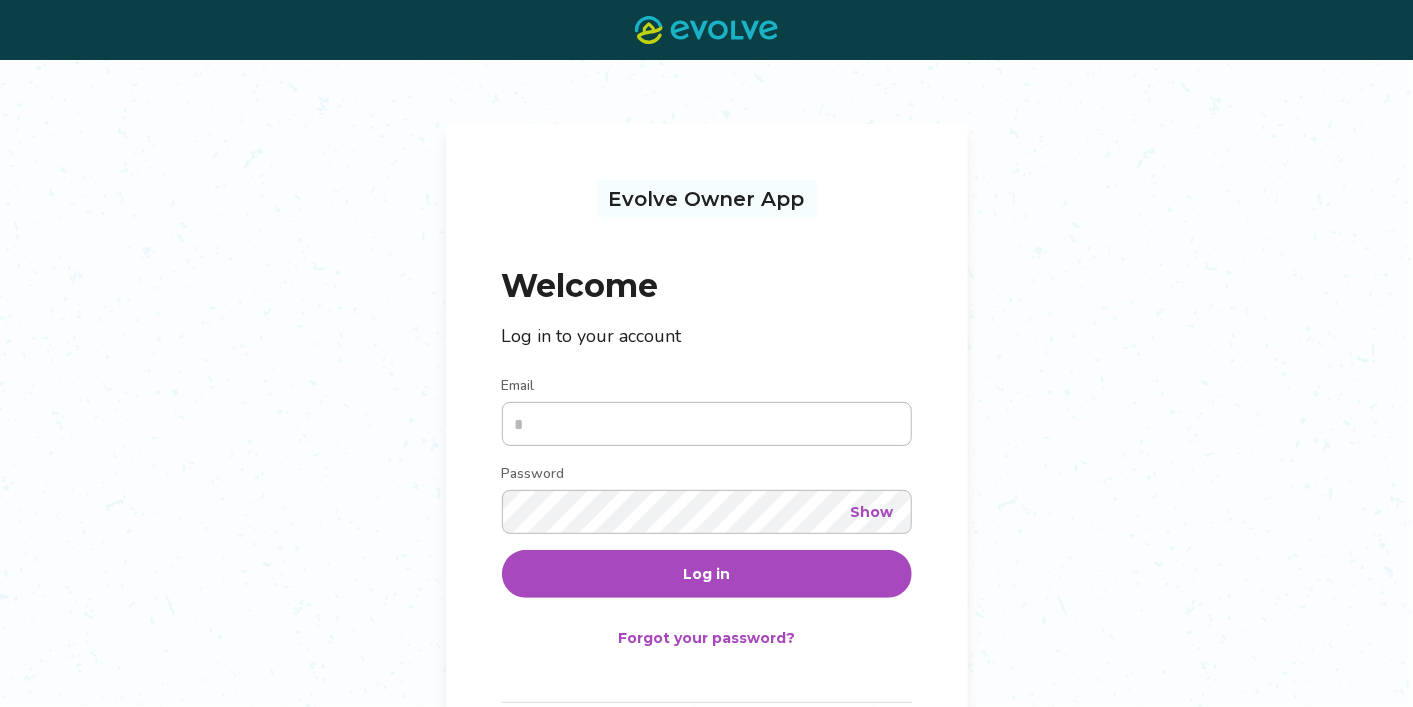 type on "**********" 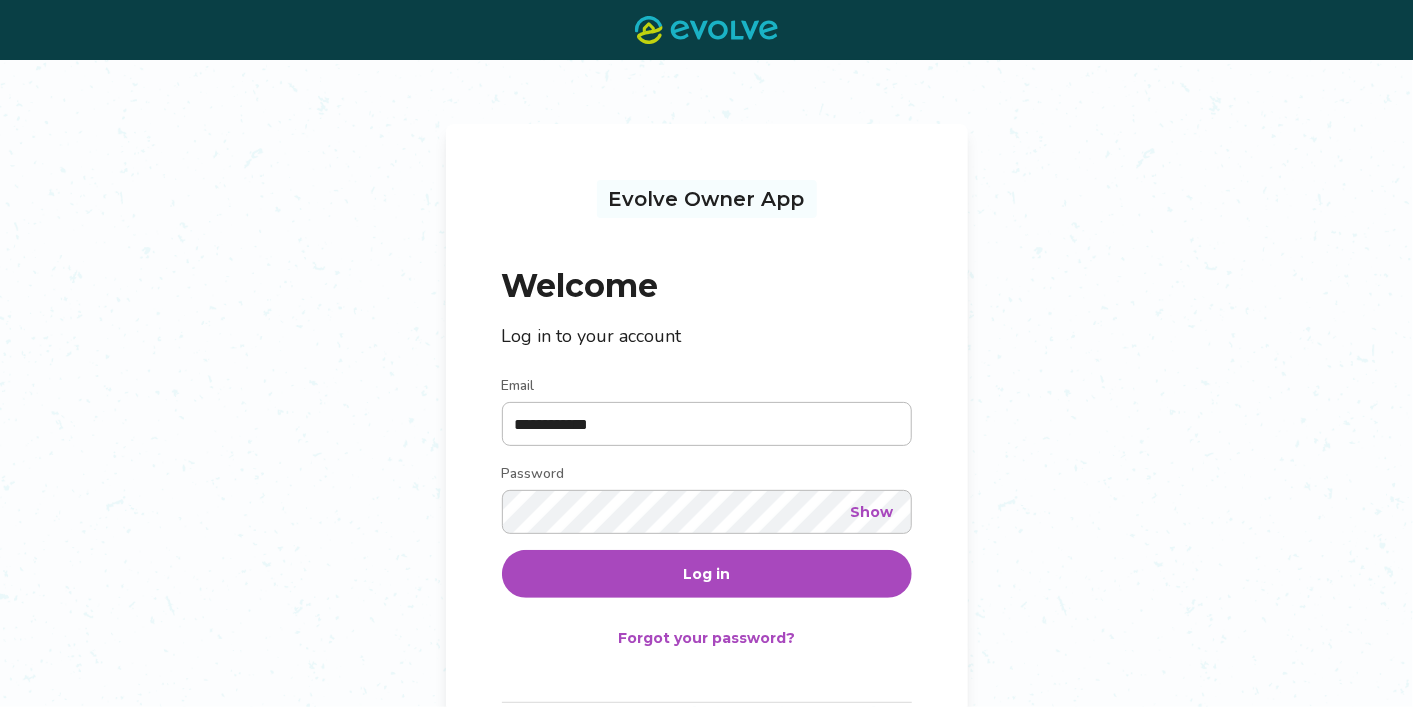 drag, startPoint x: 0, startPoint y: 0, endPoint x: 704, endPoint y: 585, distance: 915.33655 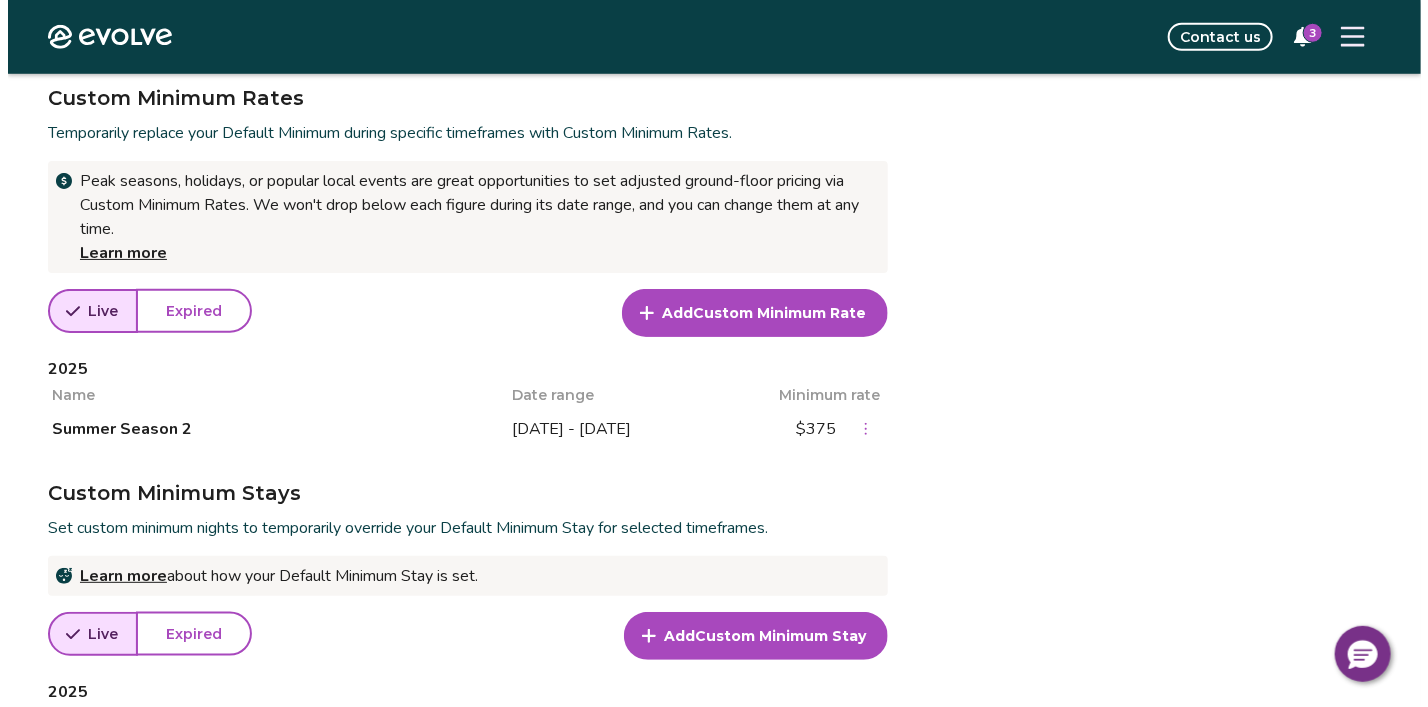 scroll, scrollTop: 653, scrollLeft: 0, axis: vertical 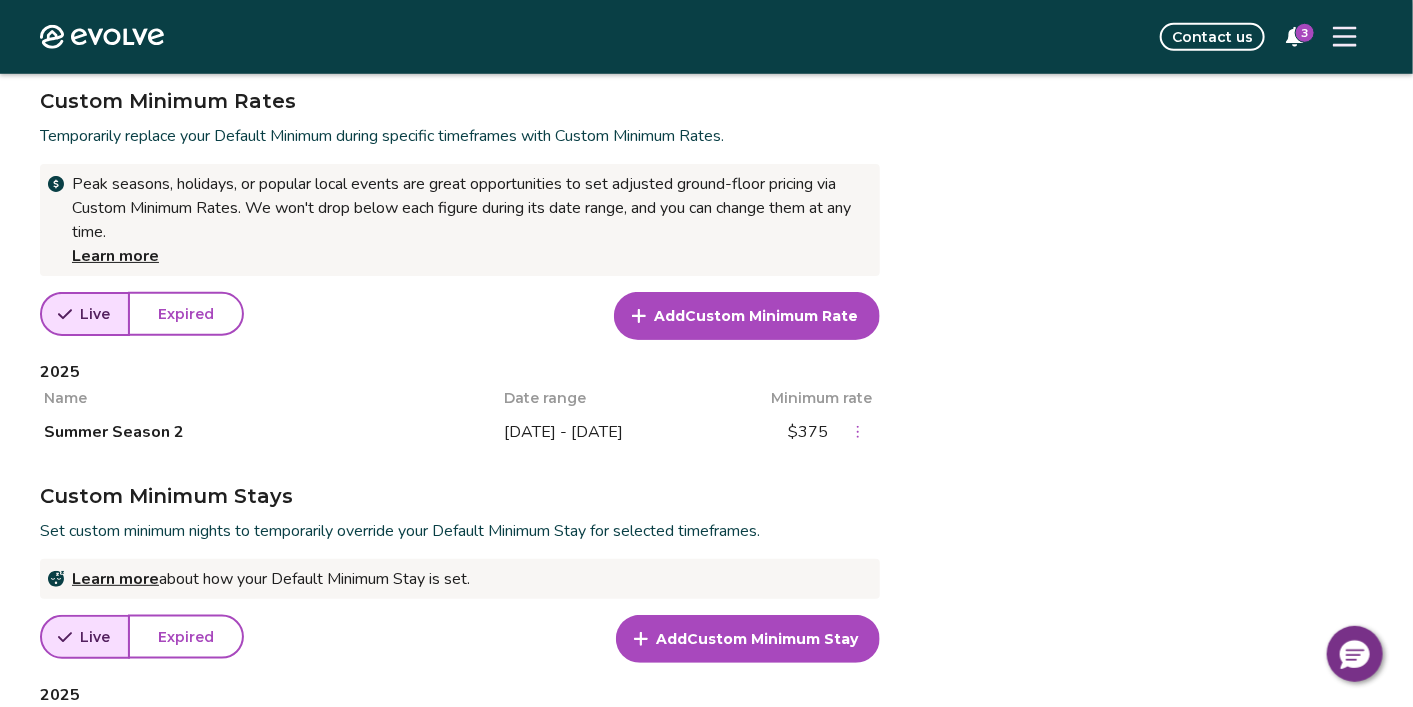 click 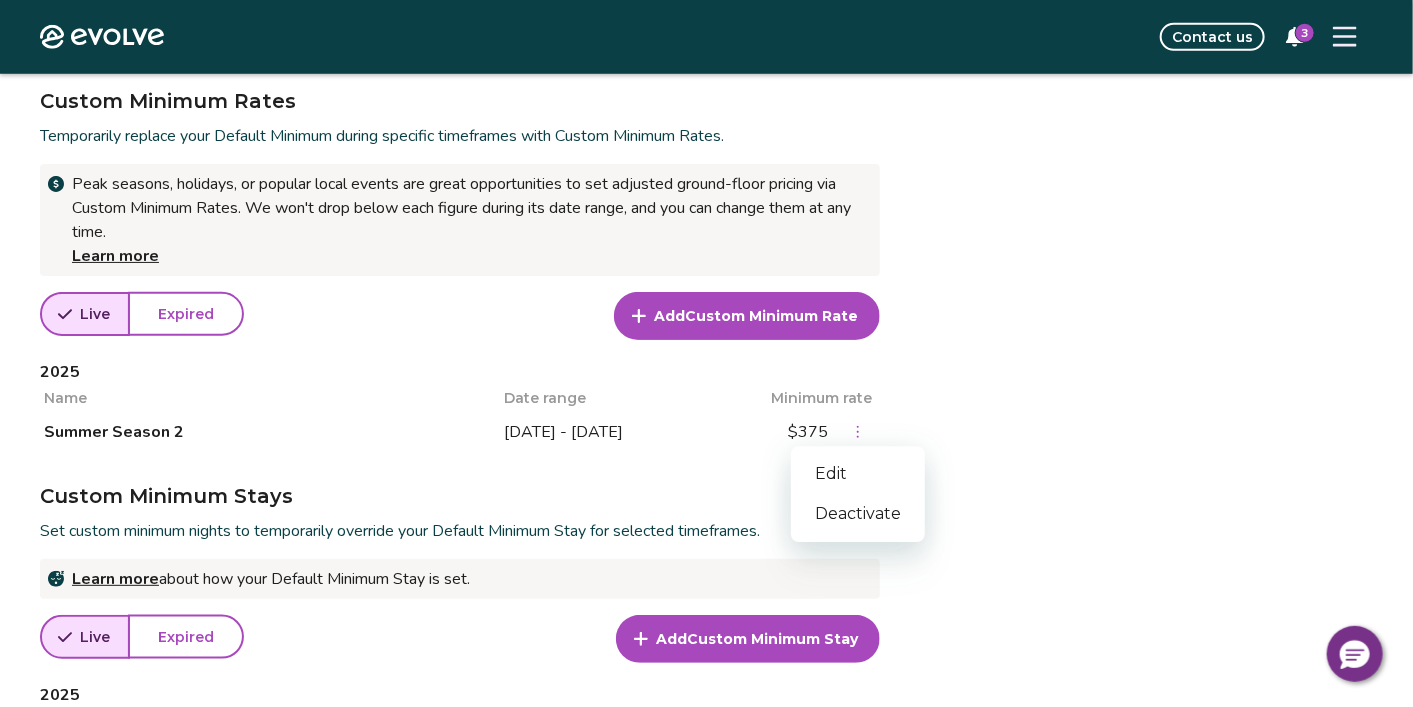 click on "Edit" at bounding box center [858, 474] 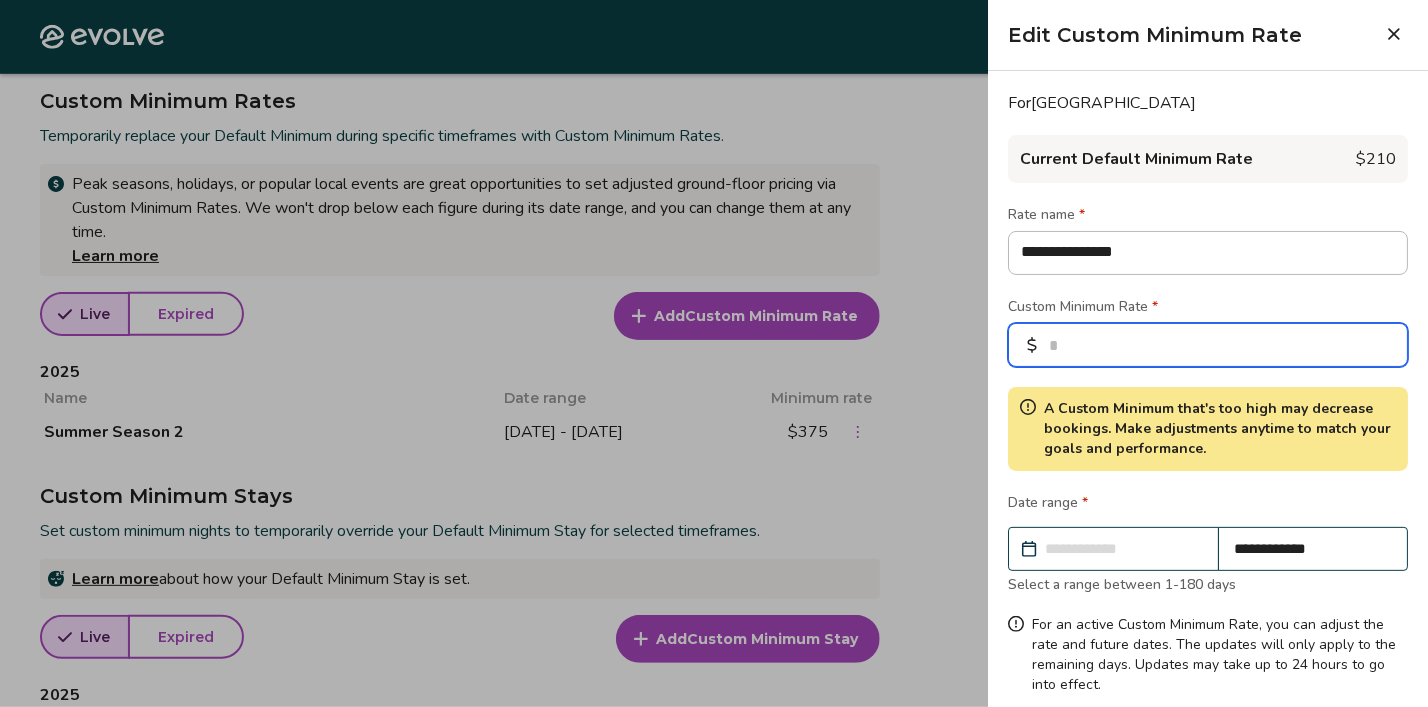 click on "***" at bounding box center [1208, 345] 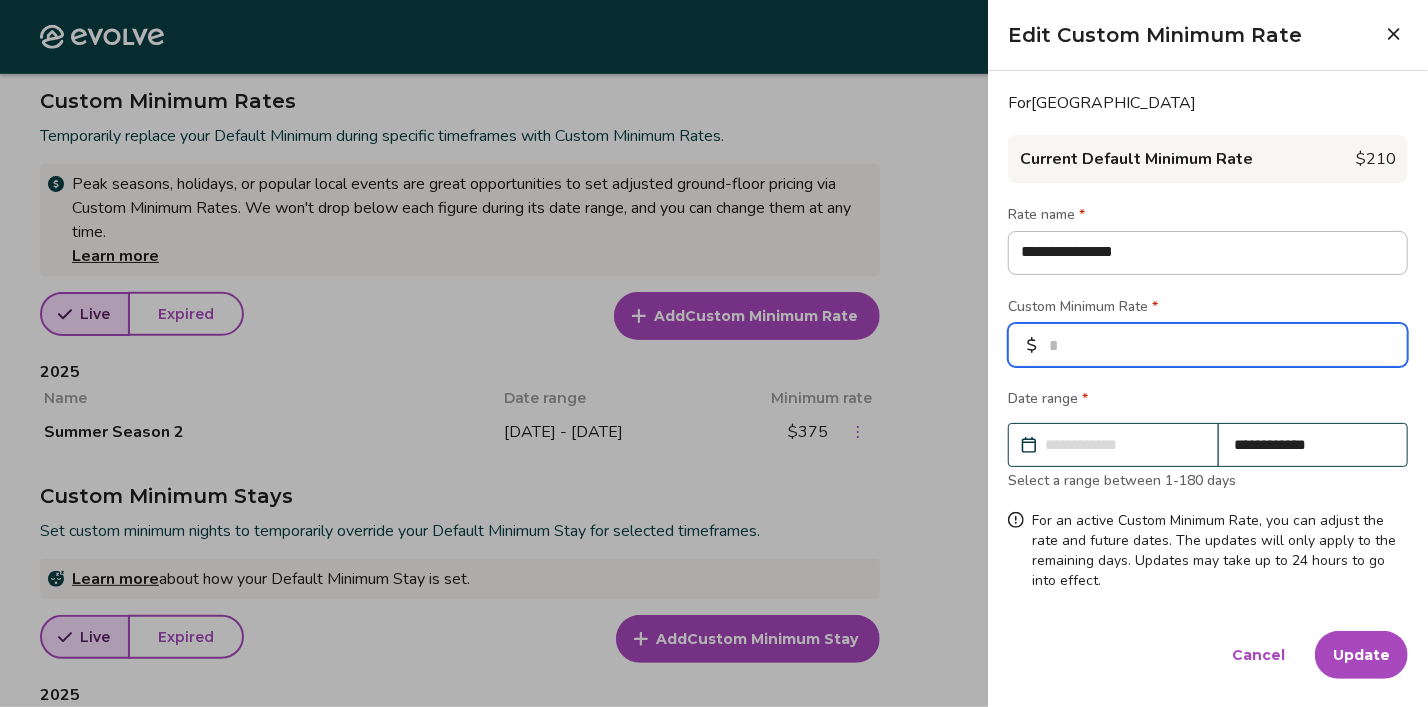 type on "***" 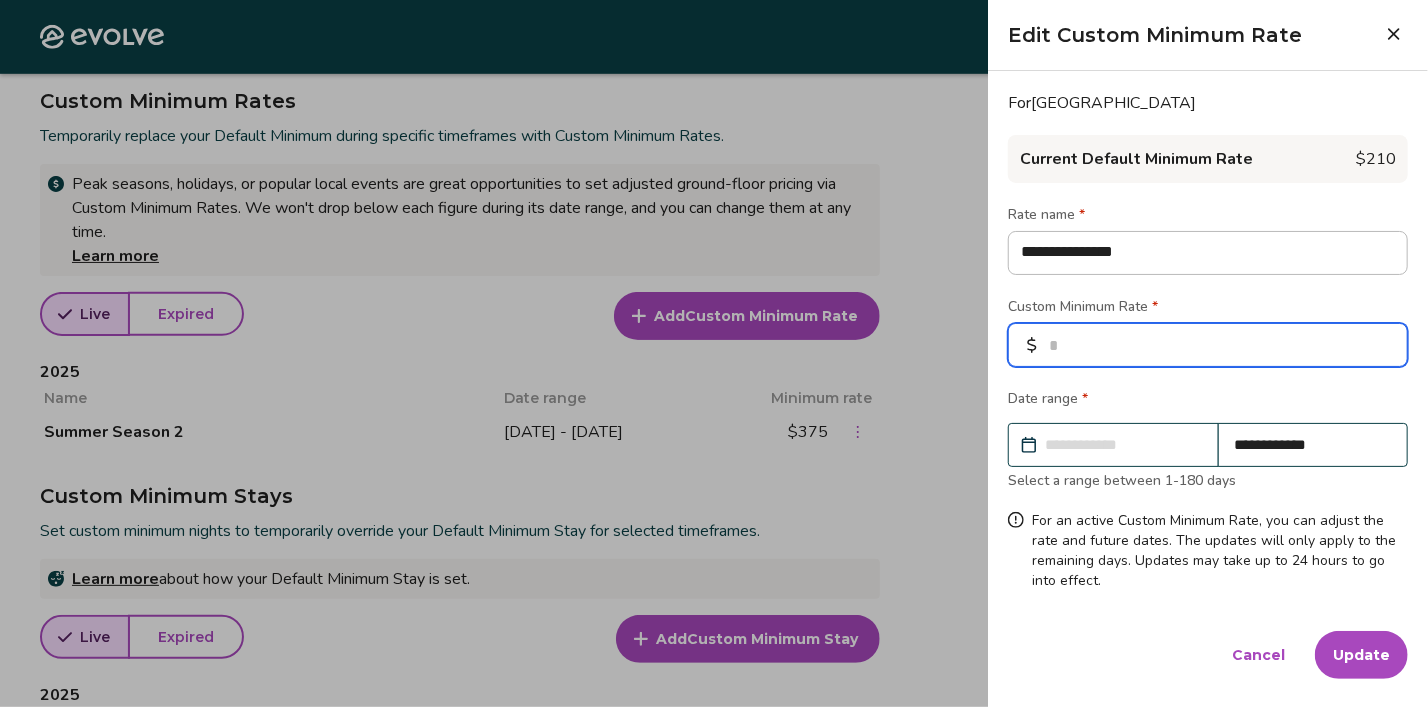 type on "*" 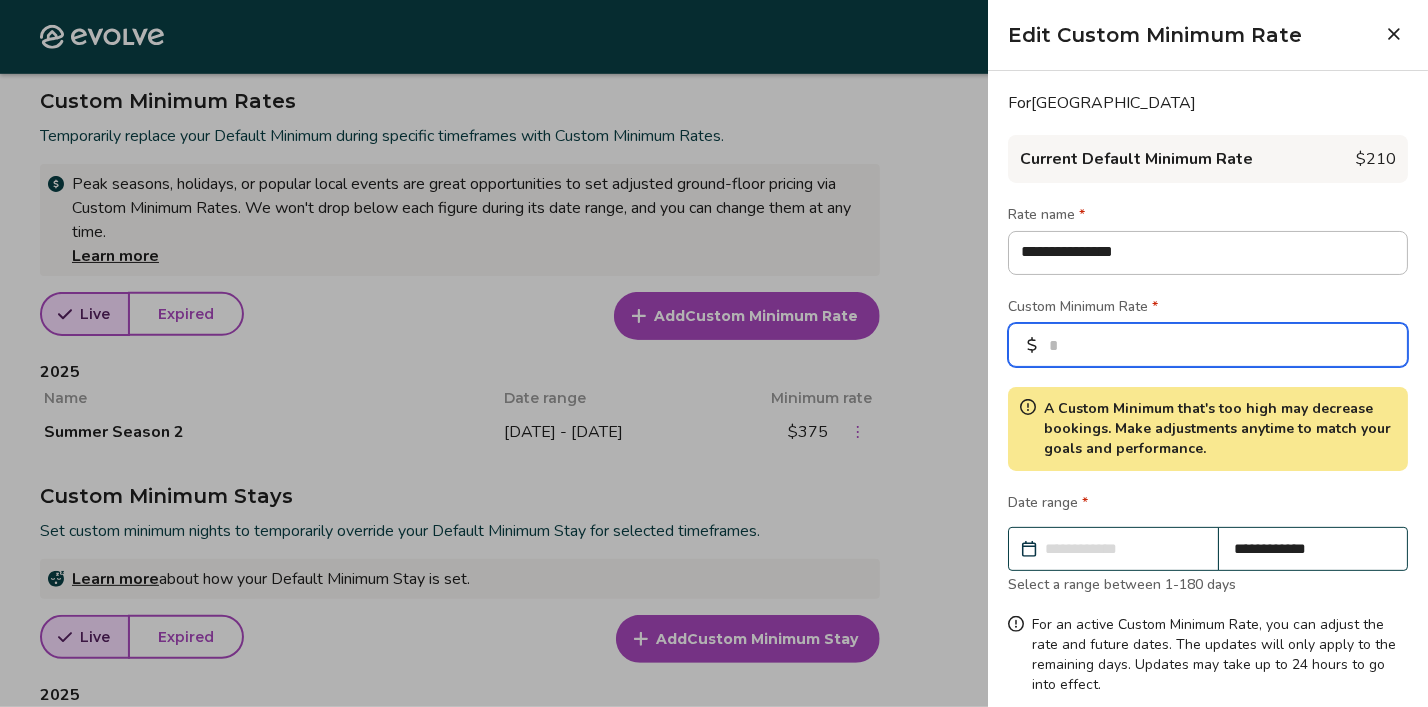 type on "***" 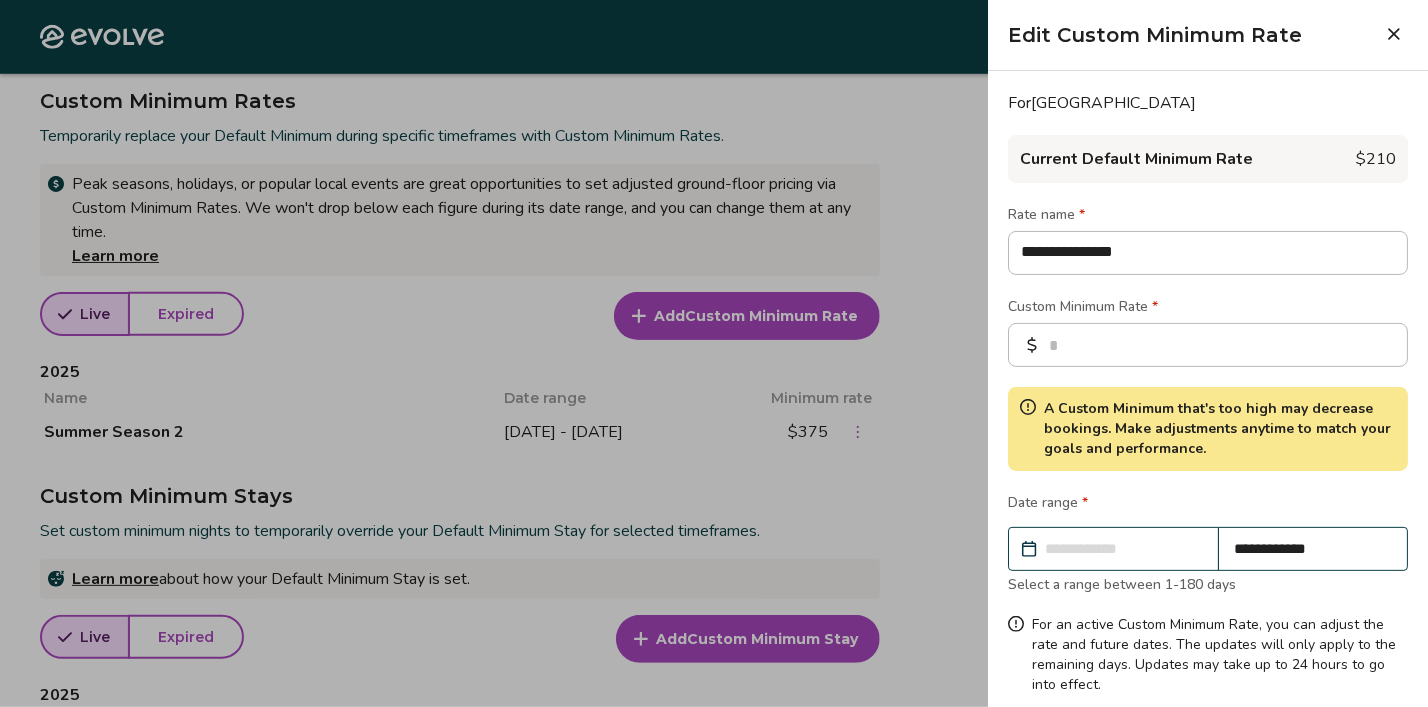 click on "**********" at bounding box center (1123, 549) 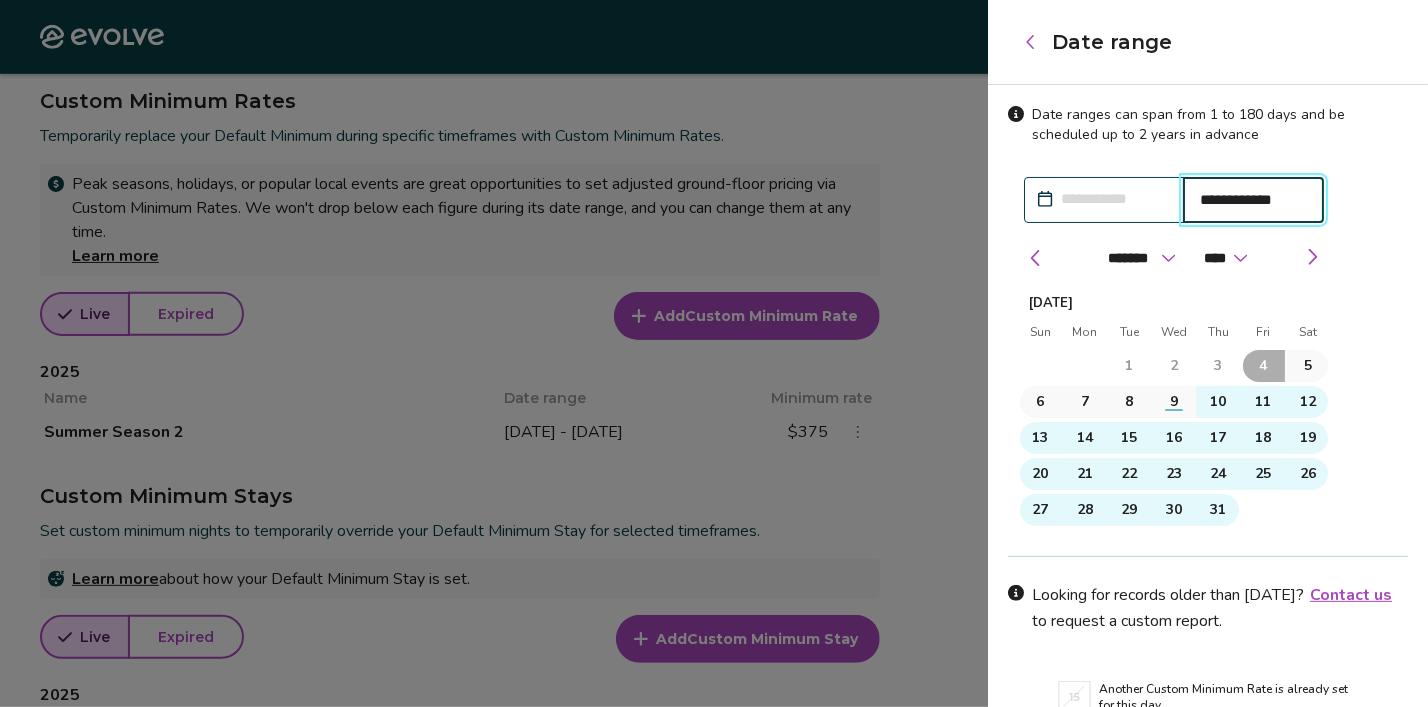 drag, startPoint x: 1147, startPoint y: 550, endPoint x: 1260, endPoint y: 361, distance: 220.20445 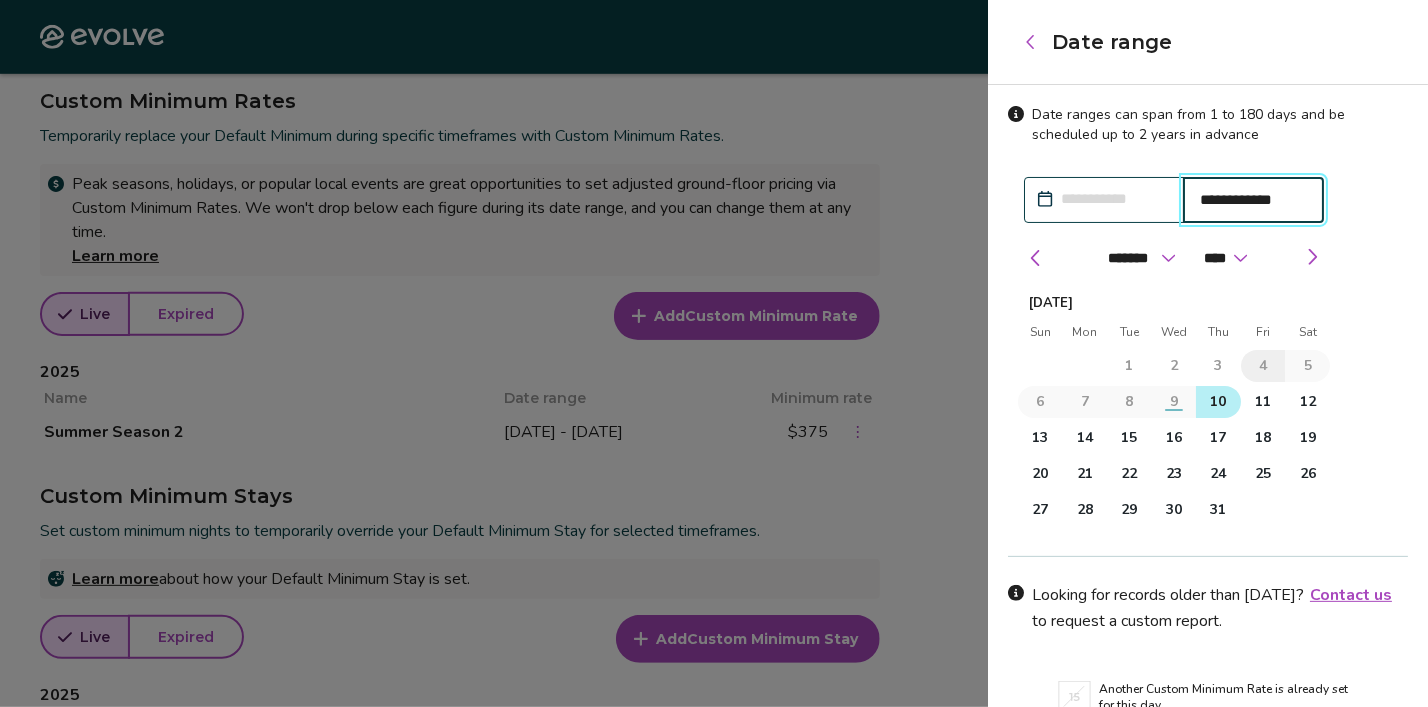click on "10" at bounding box center [1219, 402] 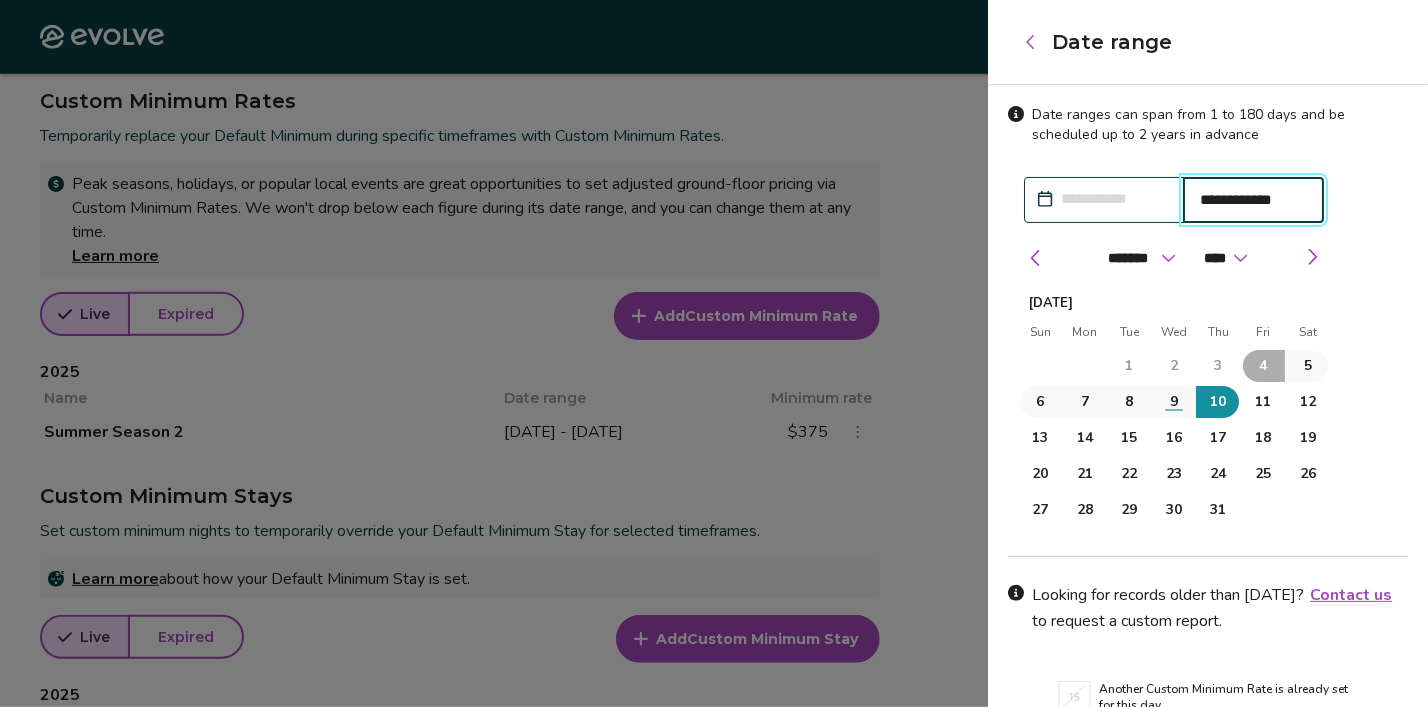 click on "**********" at bounding box center [1104, 200] 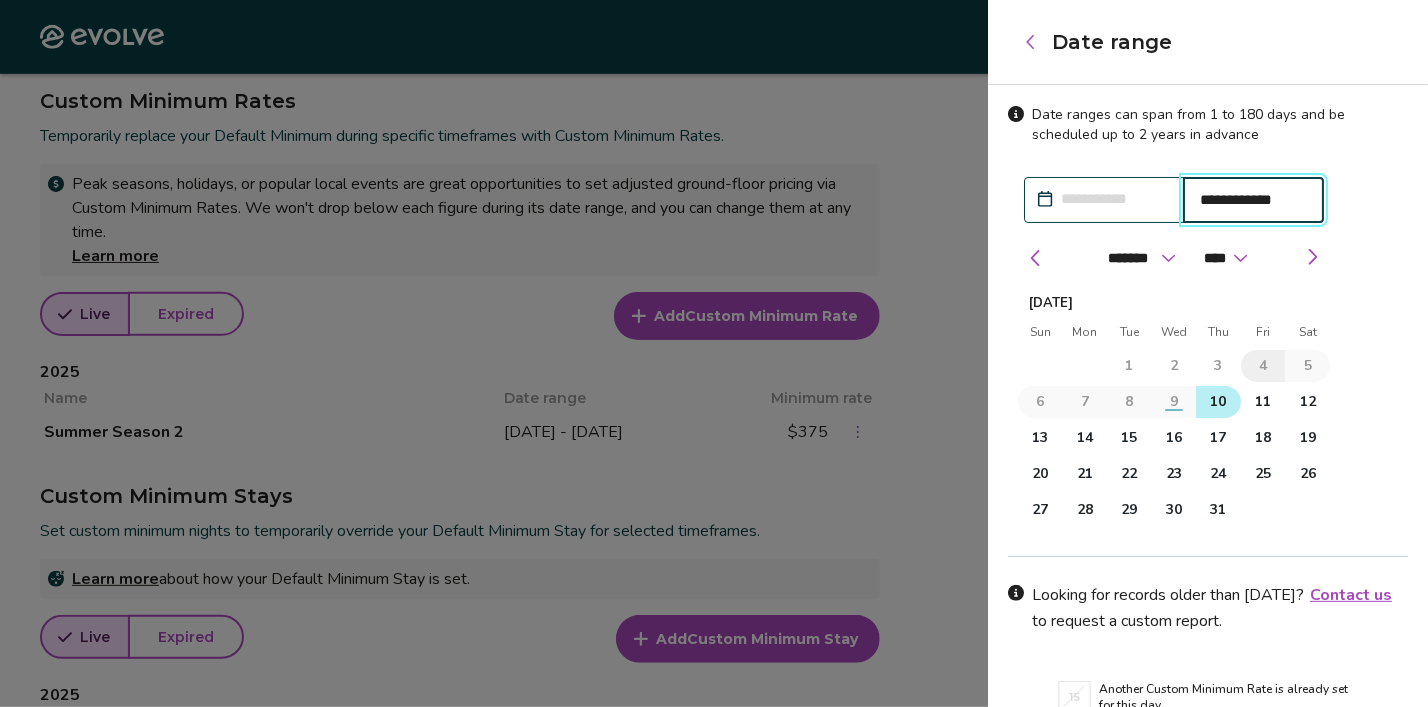 click on "10" at bounding box center (1219, 402) 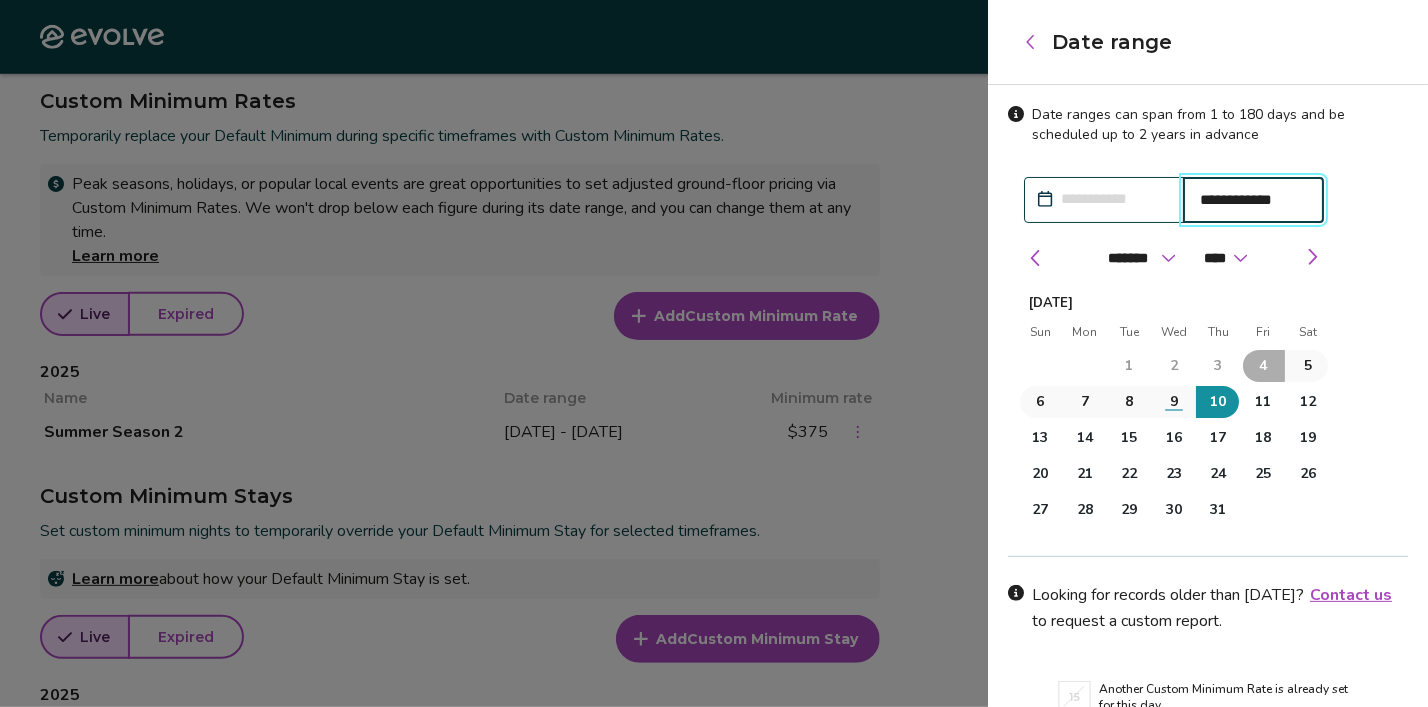 click on "**********" at bounding box center [1104, 200] 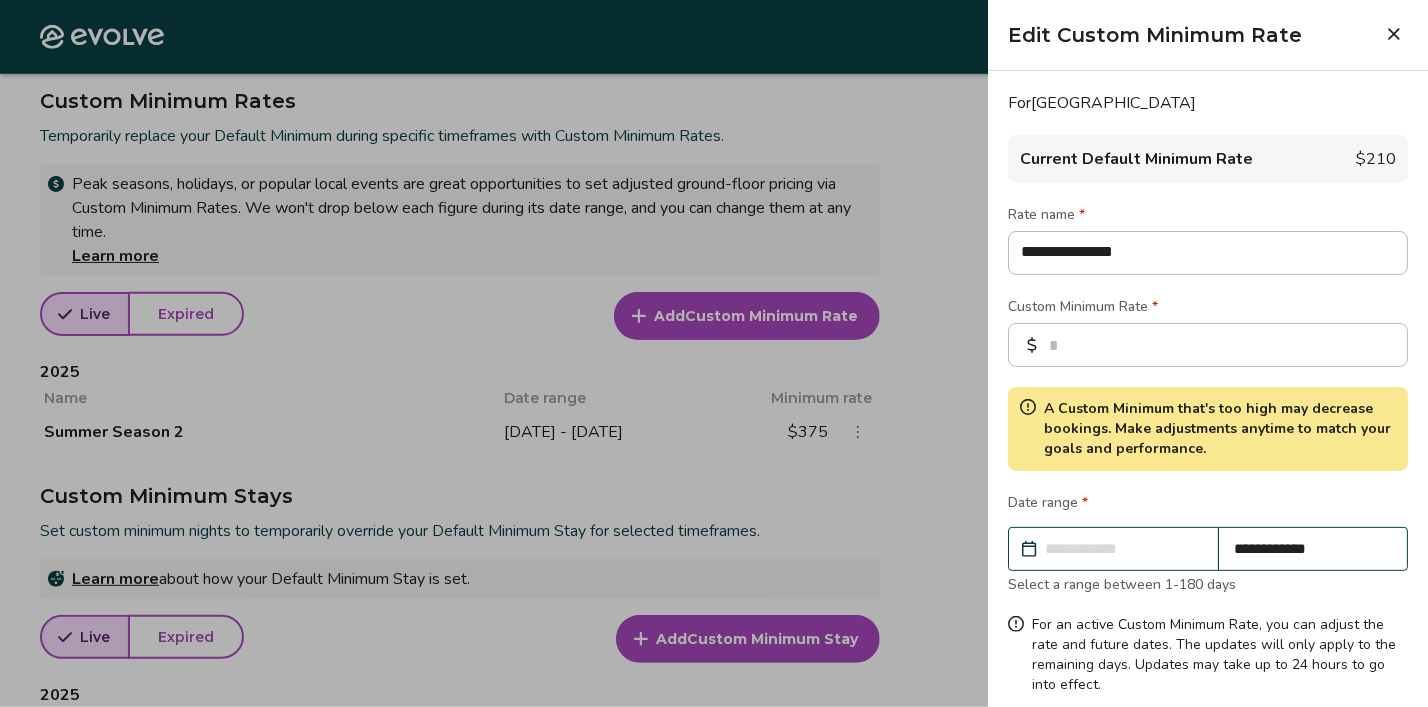 click on "**********" at bounding box center (1123, 549) 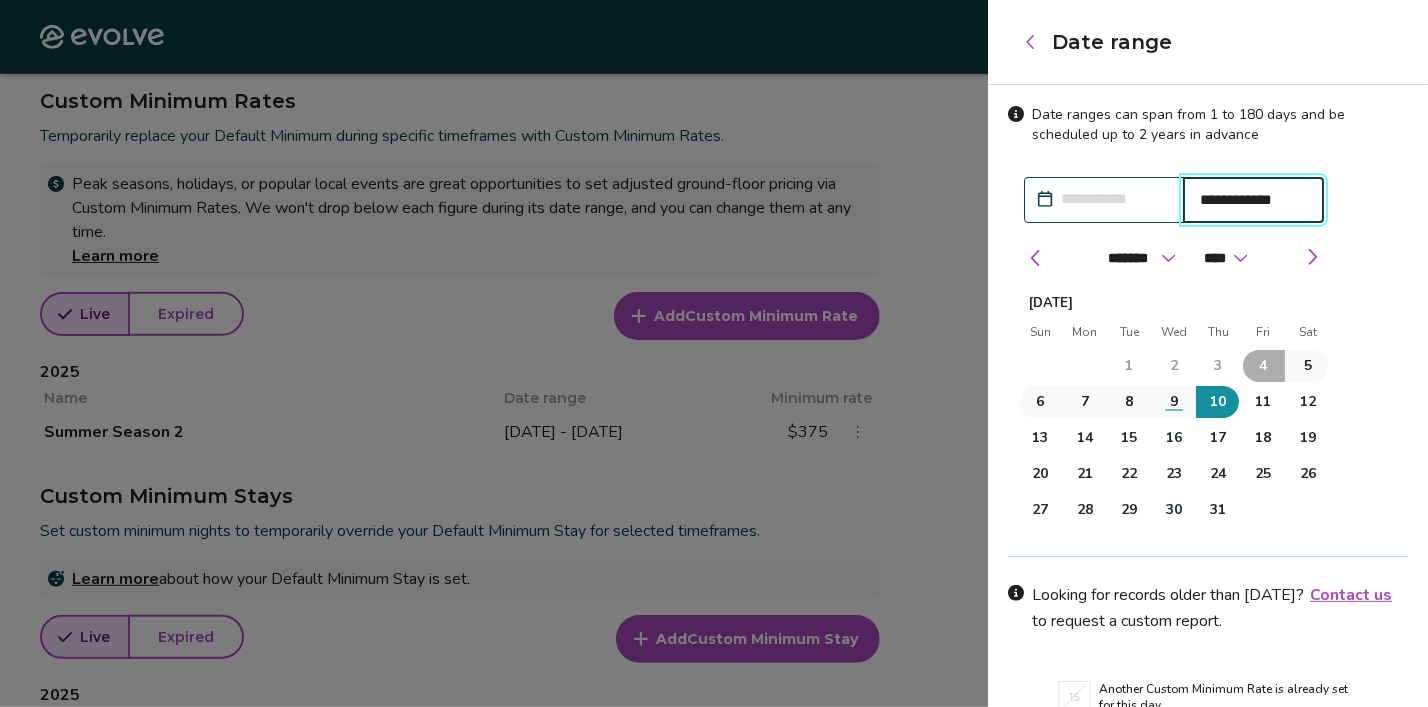 click on "**********" at bounding box center [1104, 200] 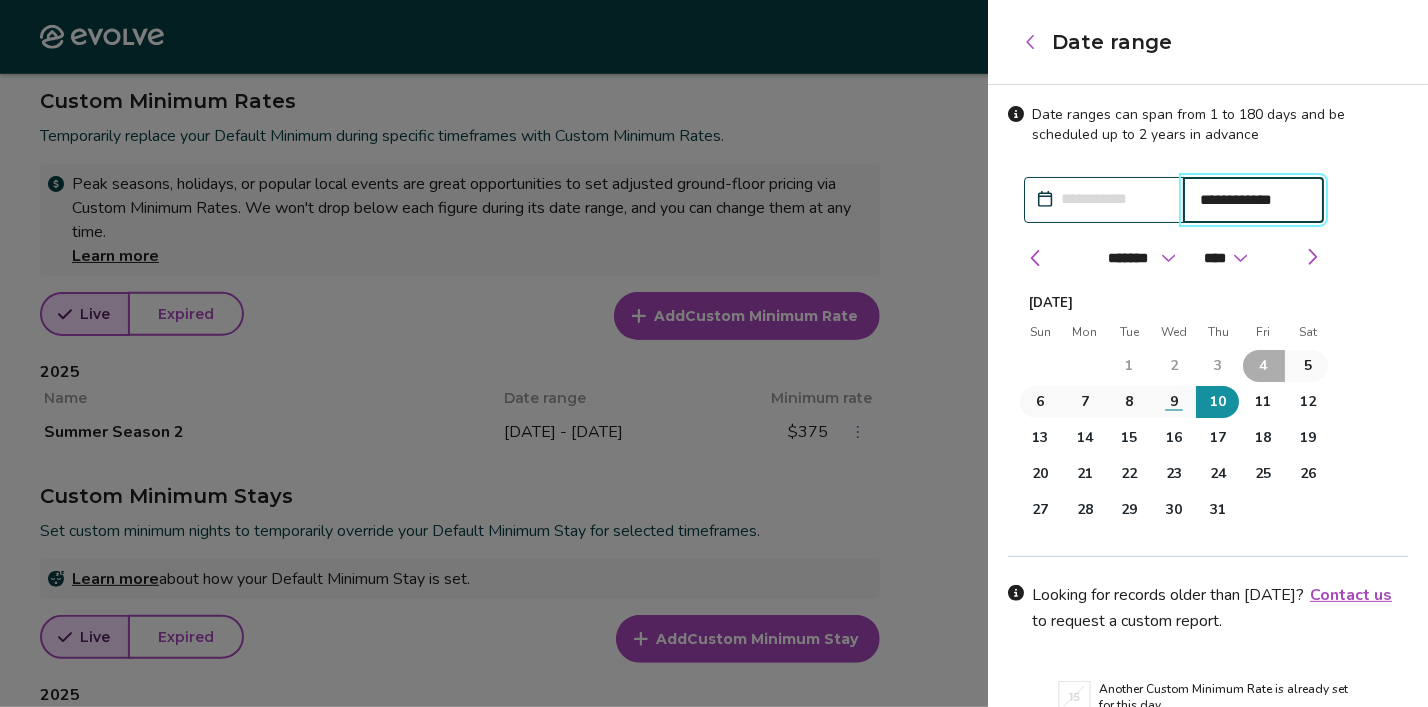 drag, startPoint x: 1304, startPoint y: 254, endPoint x: 1340, endPoint y: 269, distance: 39 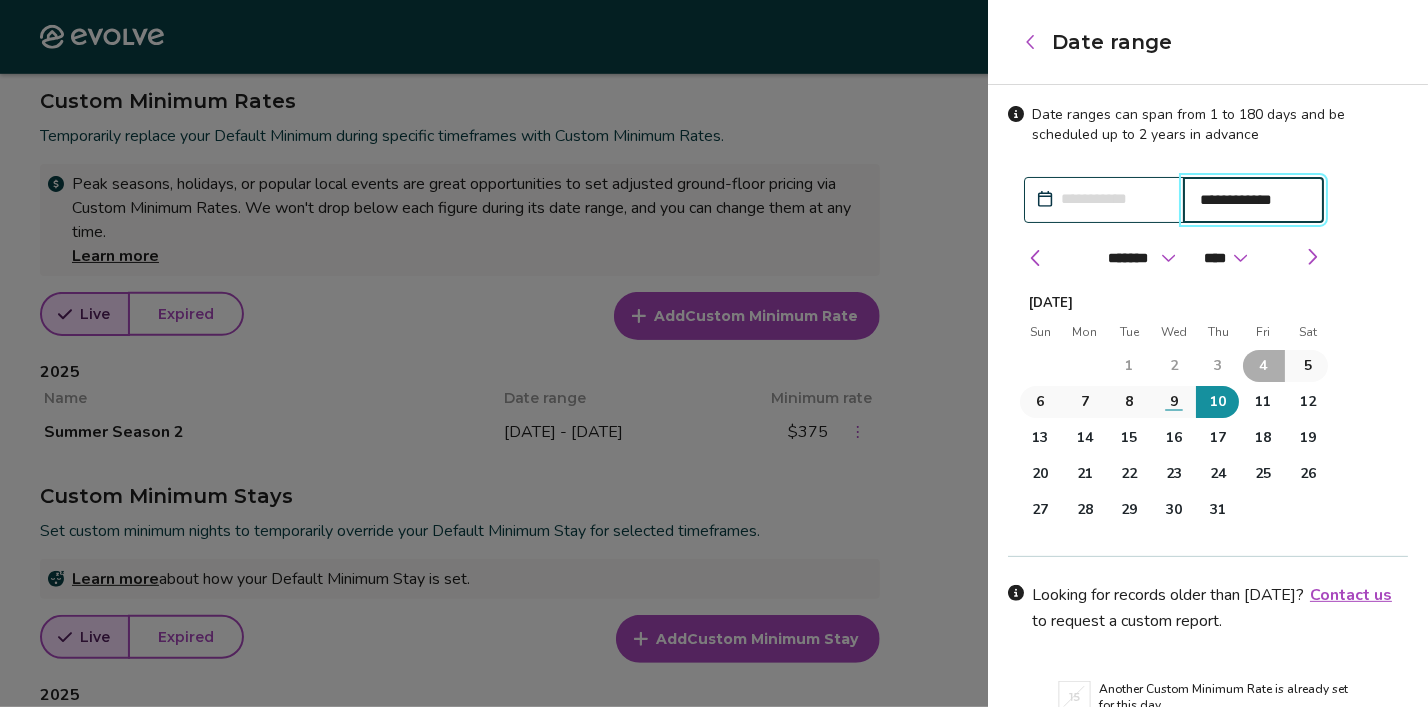 click on "9" at bounding box center [1174, 402] 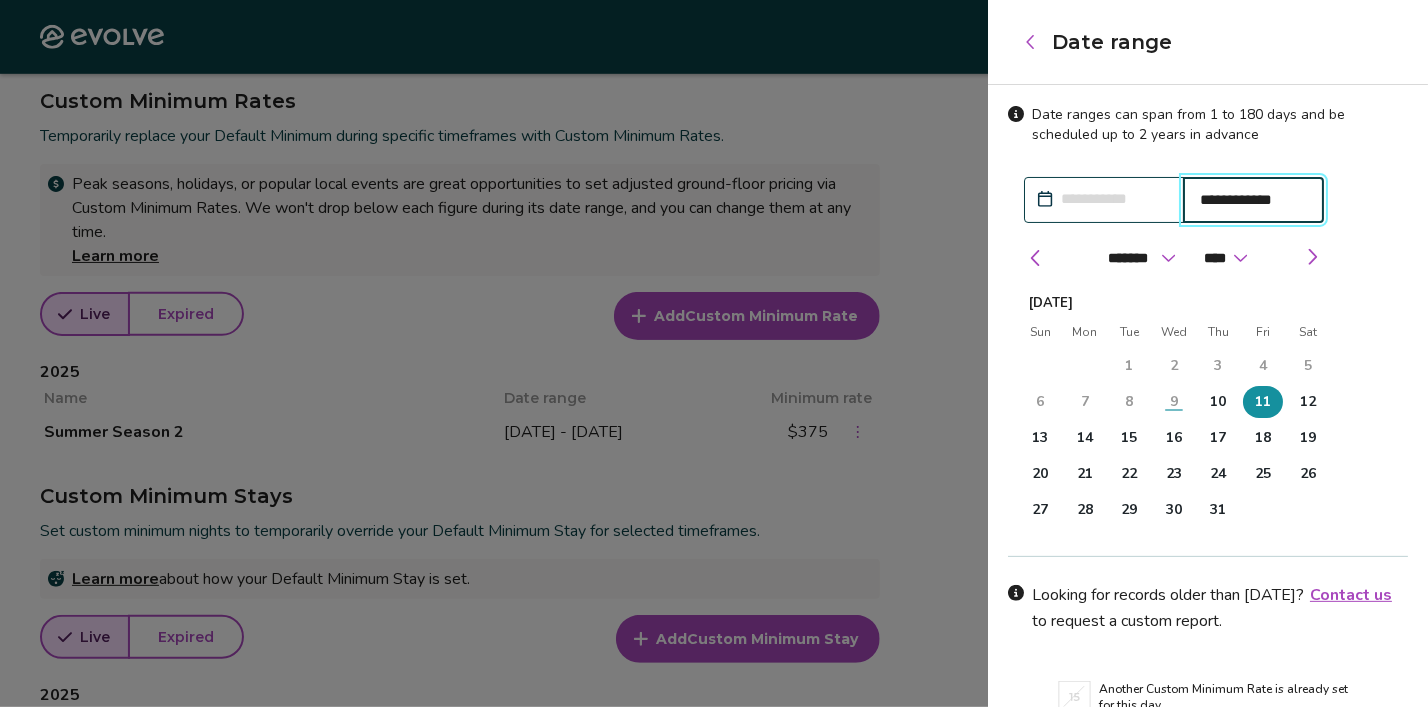 click on "11" at bounding box center [1263, 402] 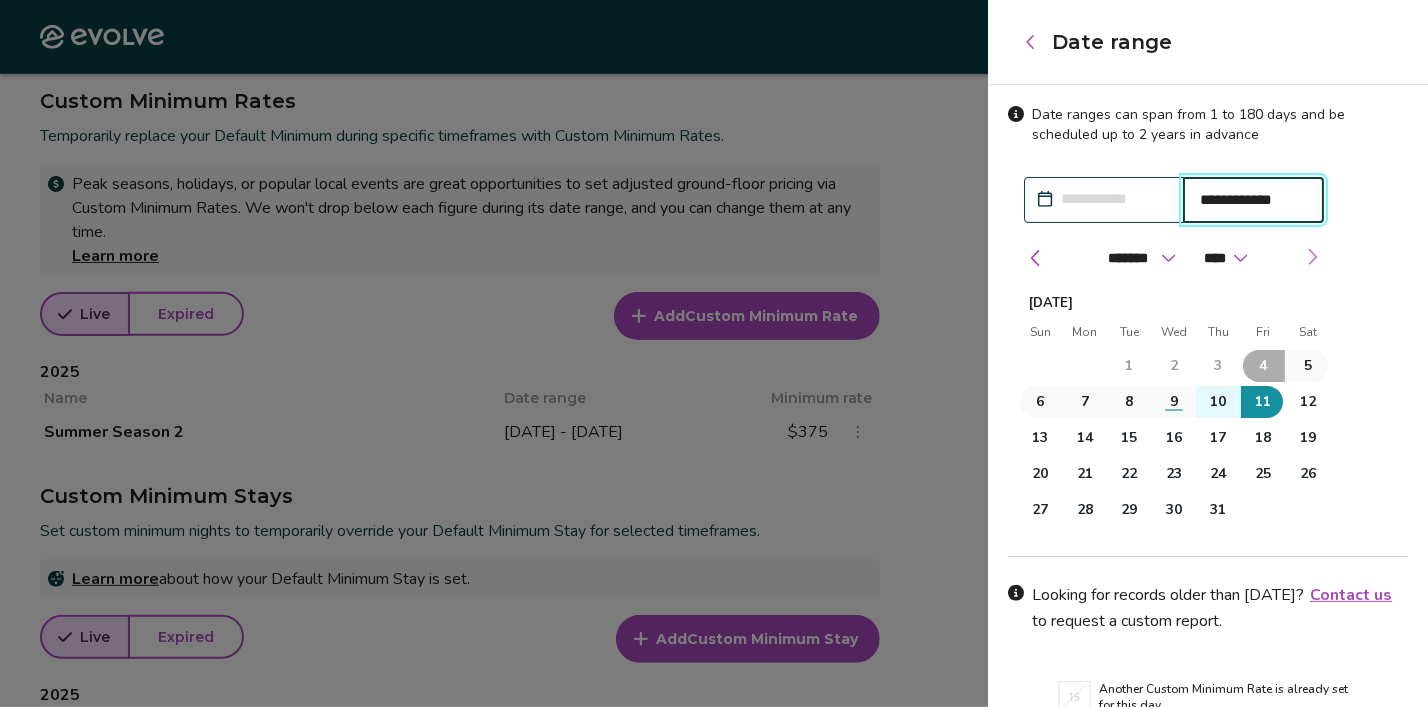 click at bounding box center (1312, 257) 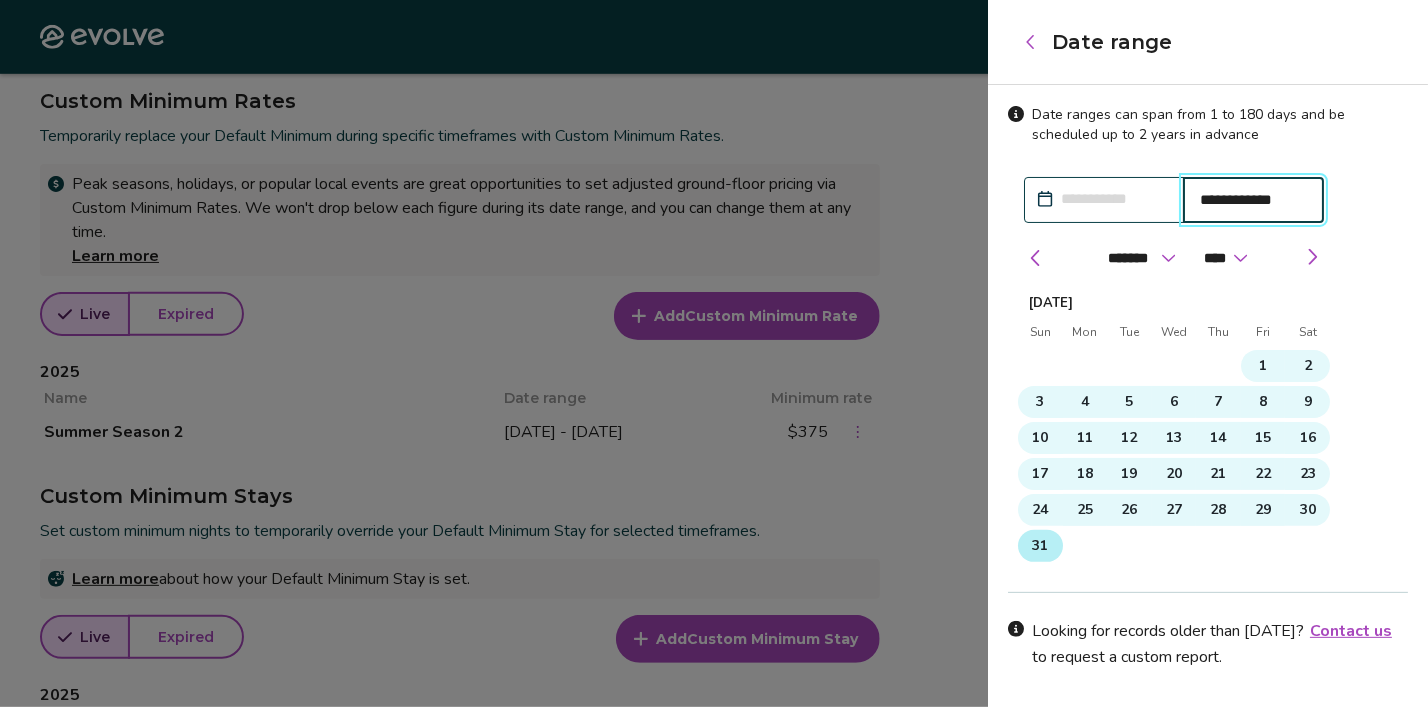 click on "31" at bounding box center [1040, 546] 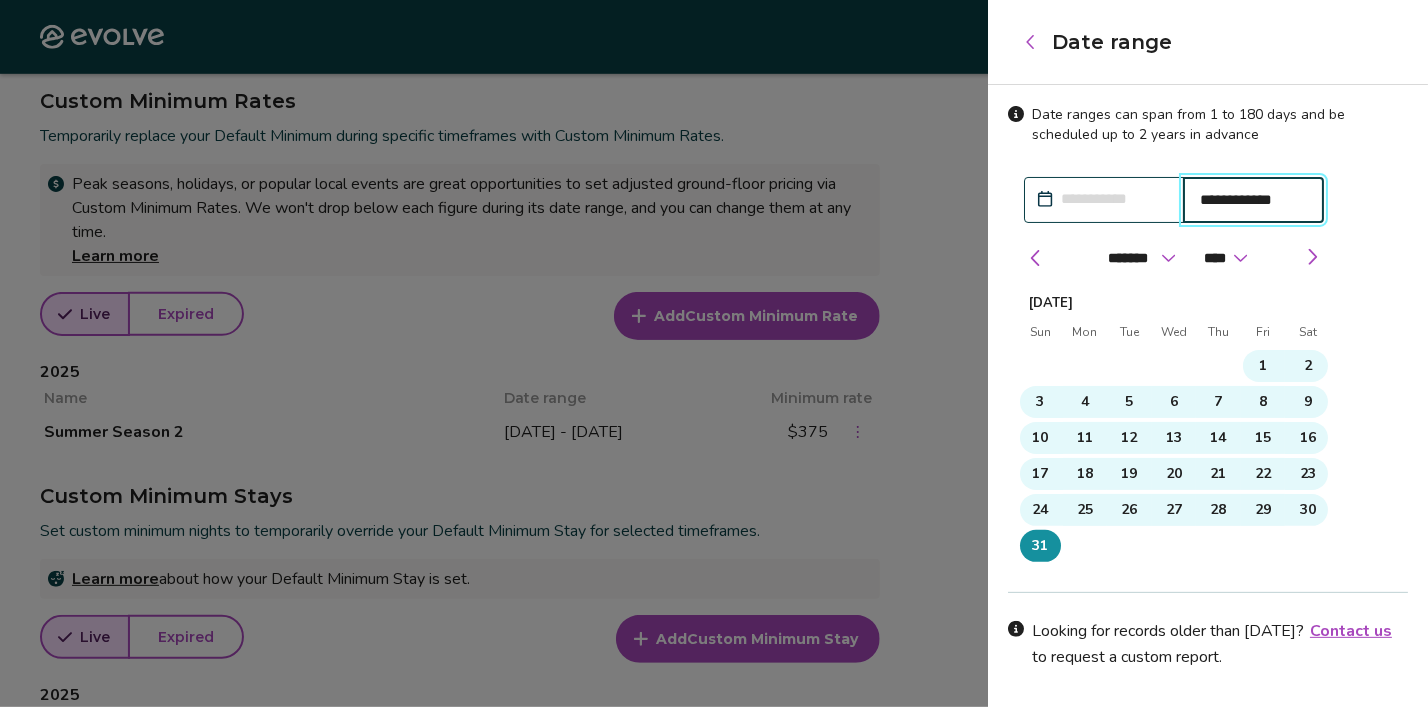 type on "**********" 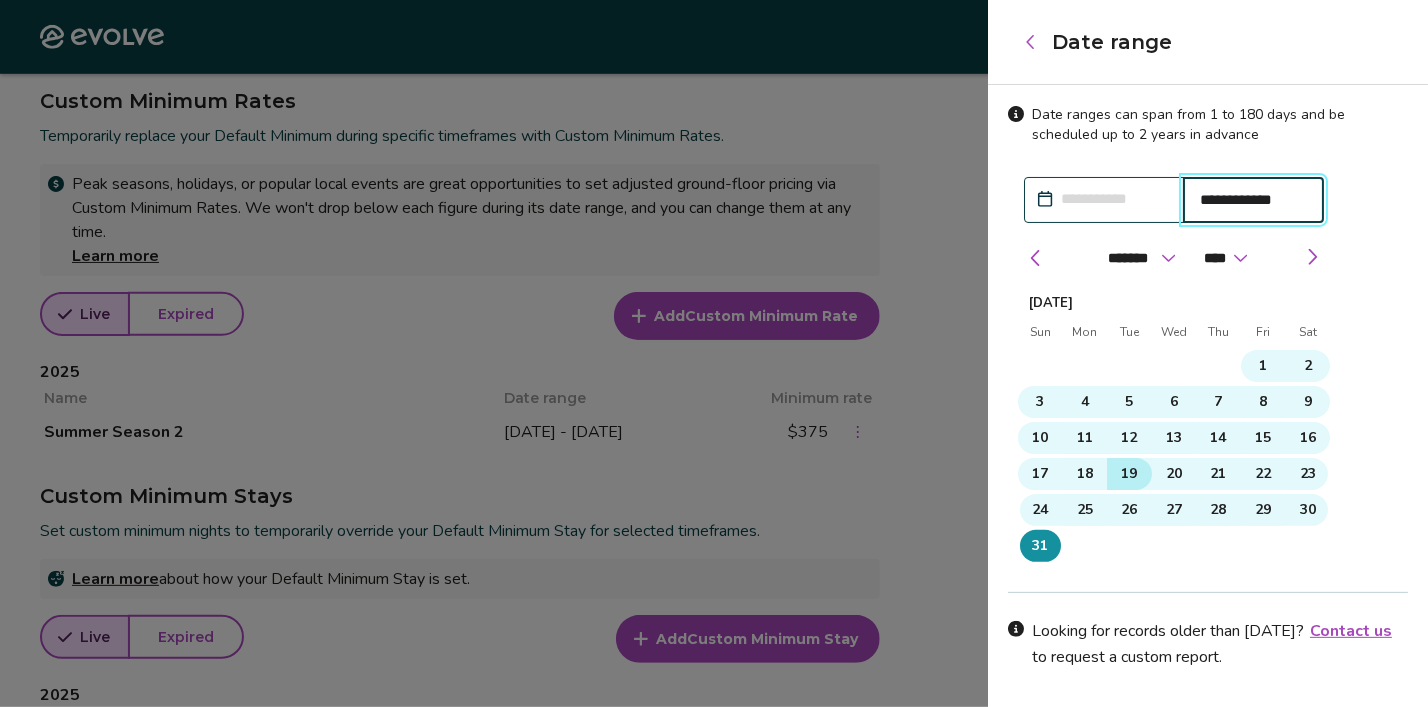 scroll, scrollTop: 130, scrollLeft: 0, axis: vertical 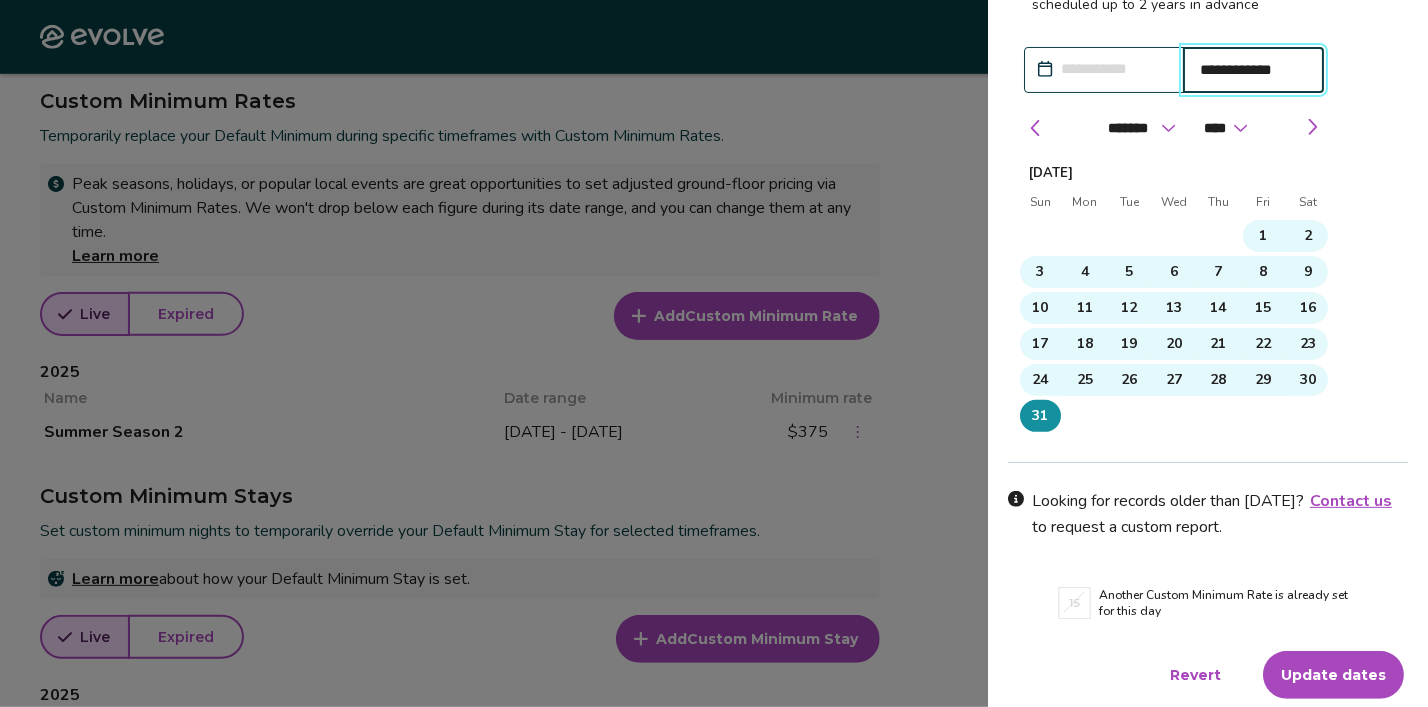 click on "Update dates" at bounding box center (1333, 675) 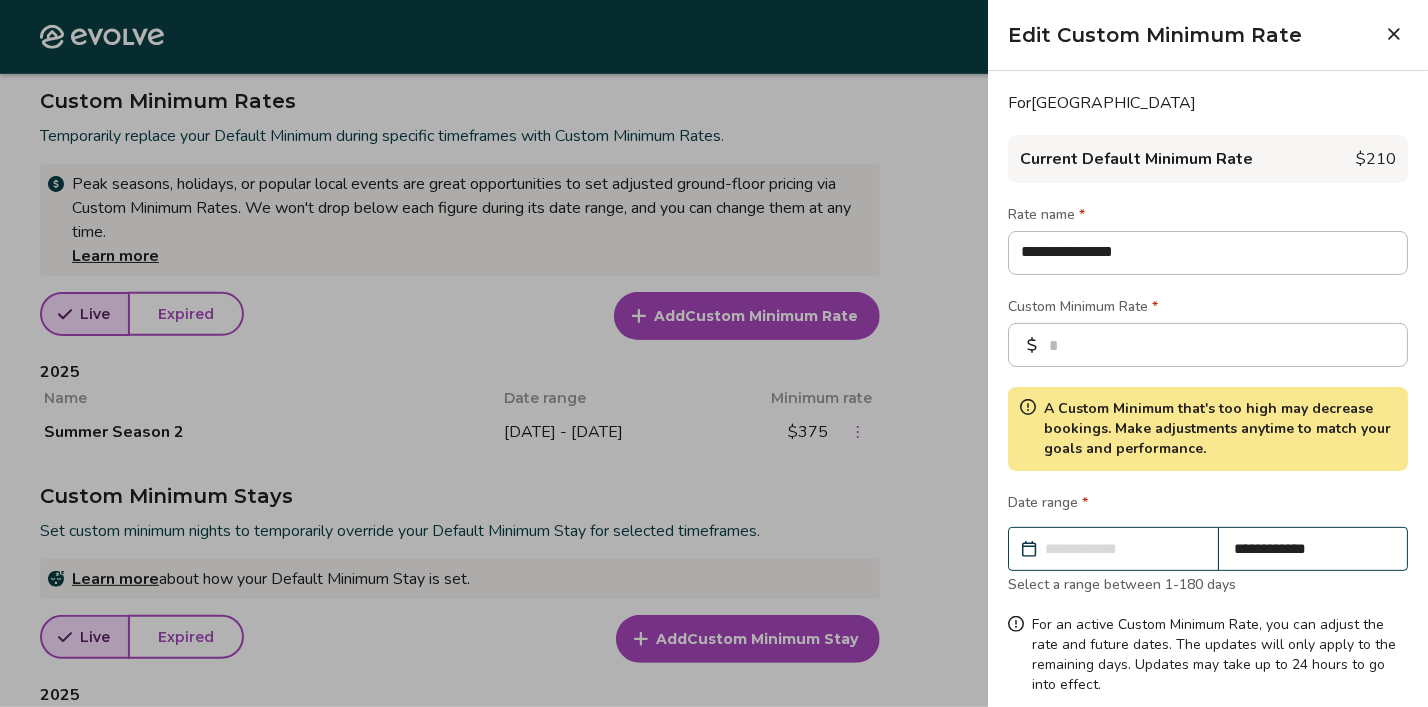 click on "**********" at bounding box center [1123, 549] 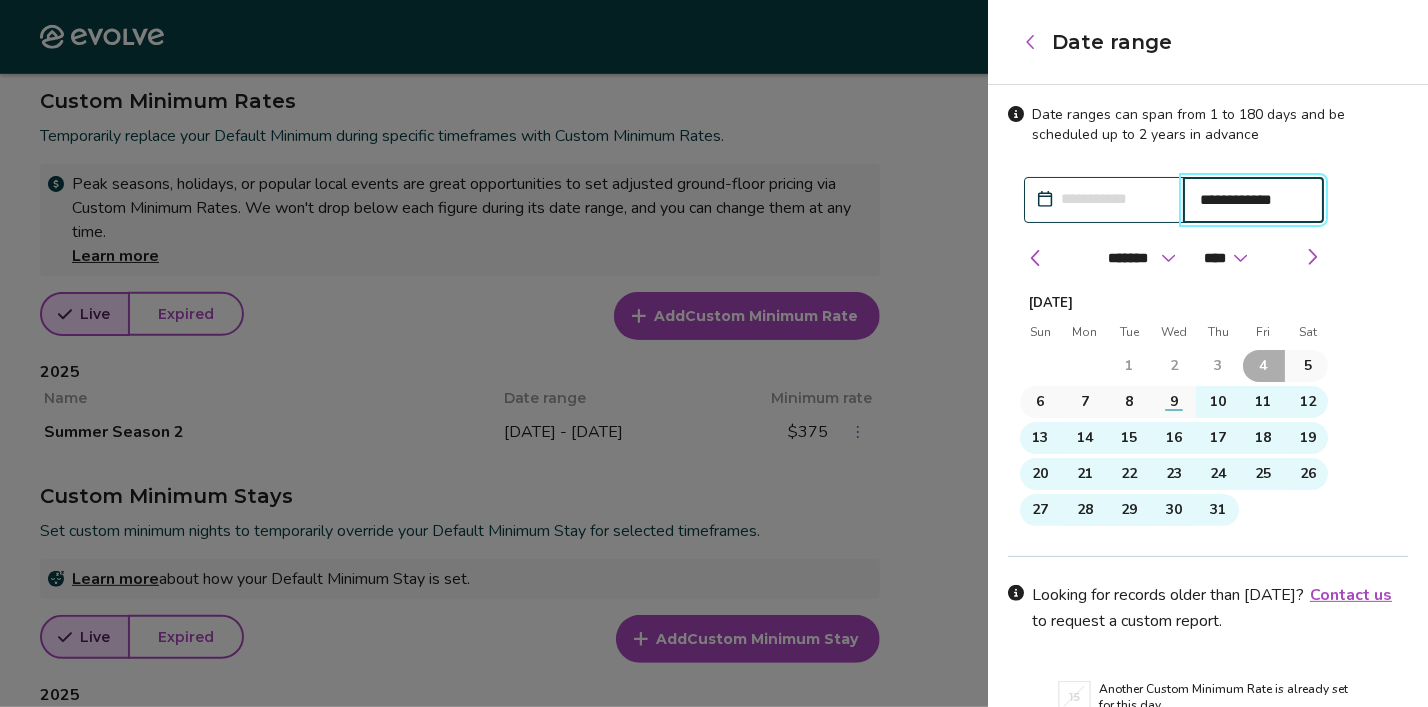 drag, startPoint x: 1123, startPoint y: 542, endPoint x: 1266, endPoint y: 555, distance: 143.58969 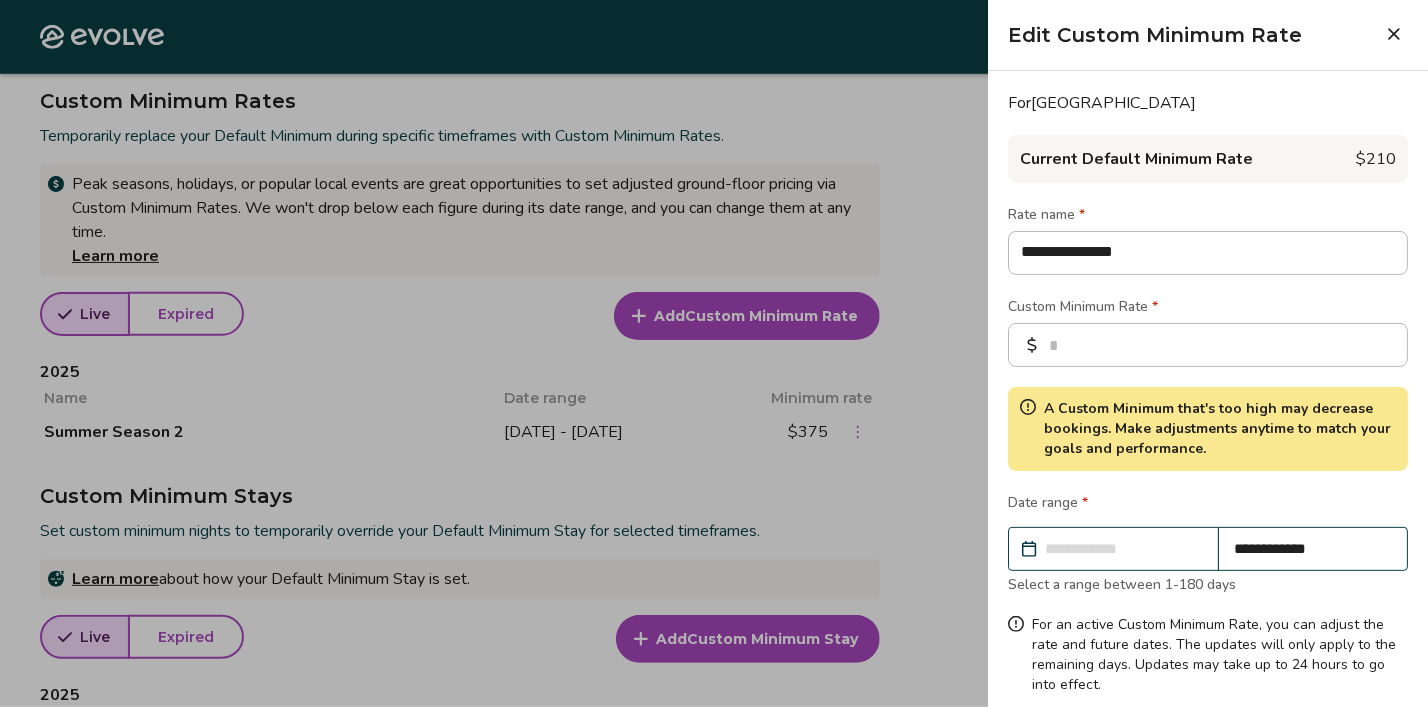 scroll, scrollTop: 96, scrollLeft: 0, axis: vertical 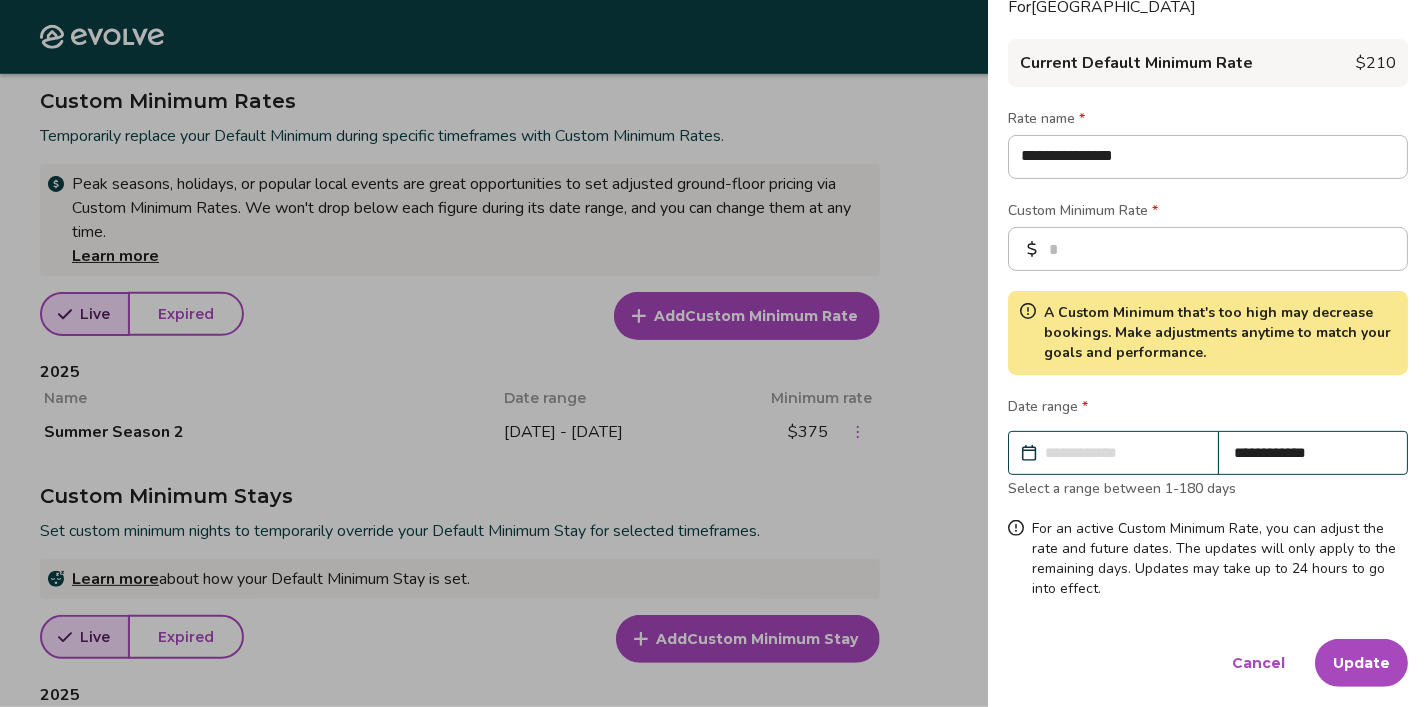 click on "Update" at bounding box center (1361, 663) 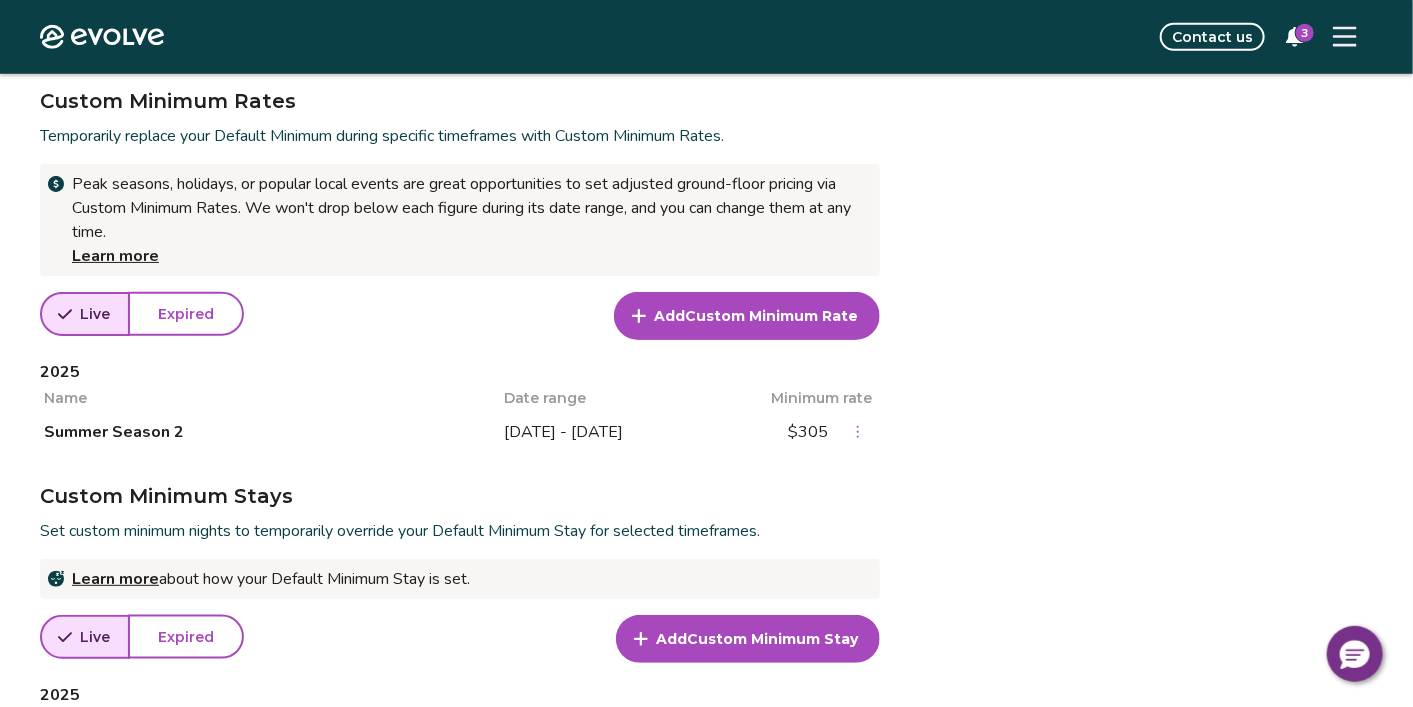 click on "3" at bounding box center [1305, 33] 